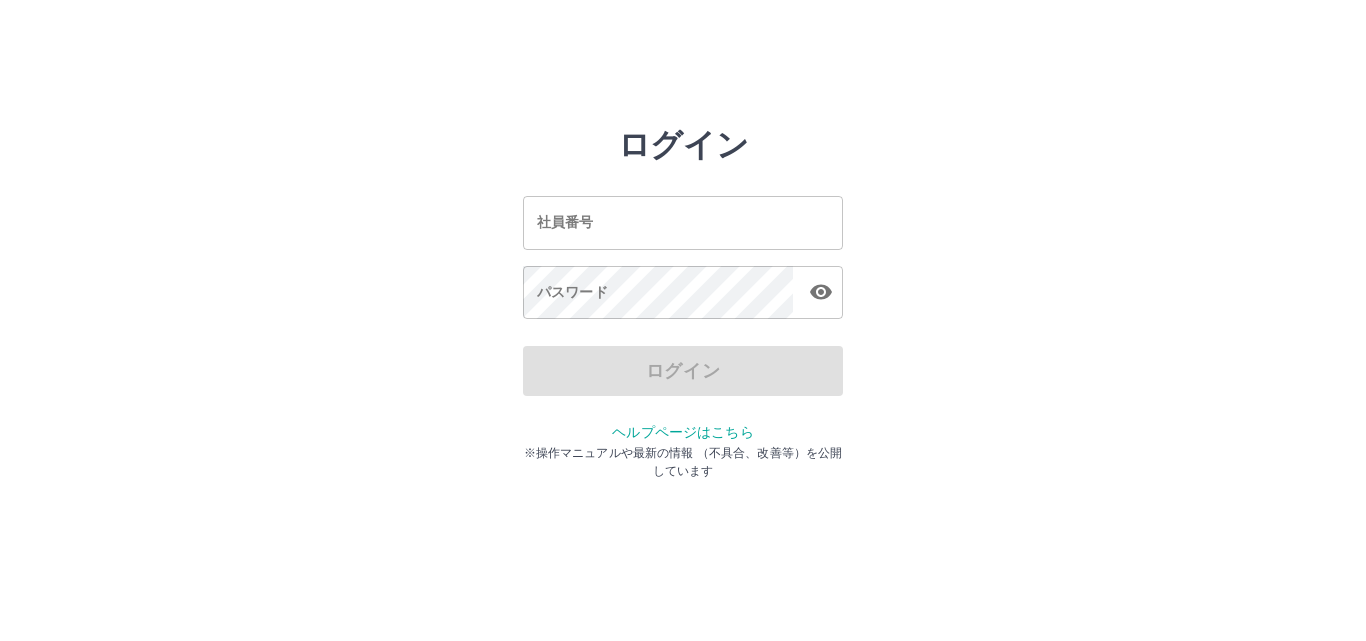 scroll, scrollTop: 0, scrollLeft: 0, axis: both 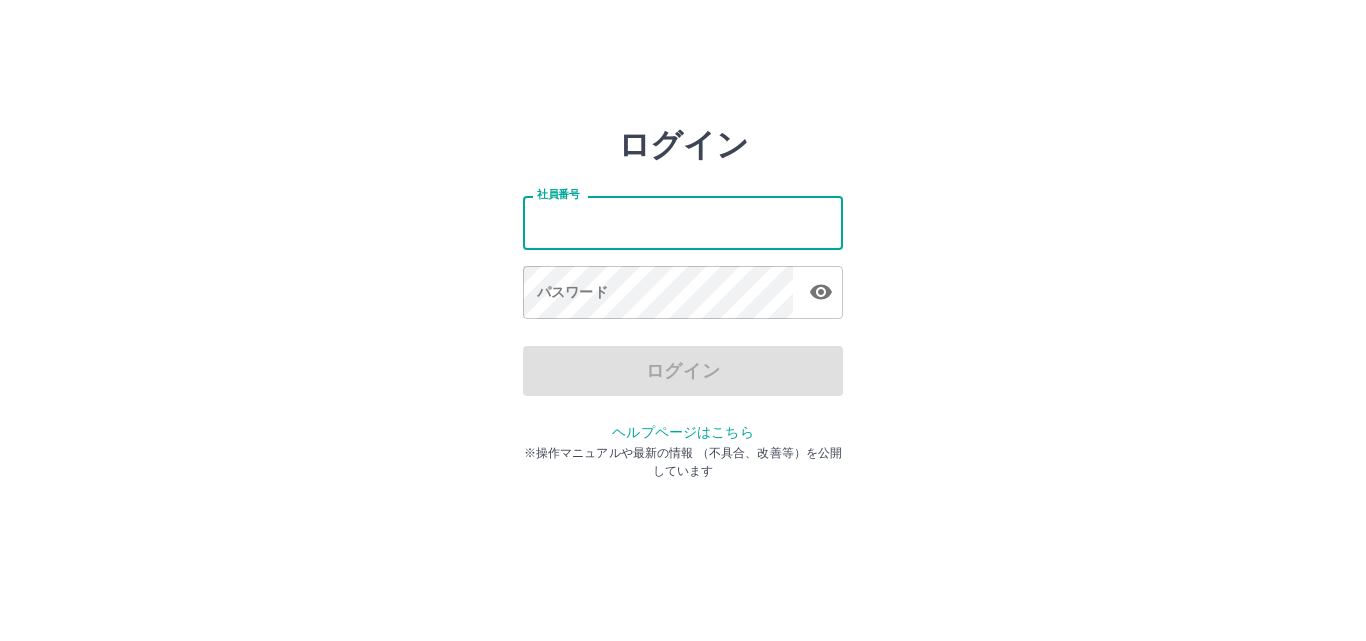 click on "社員番号" at bounding box center (683, 222) 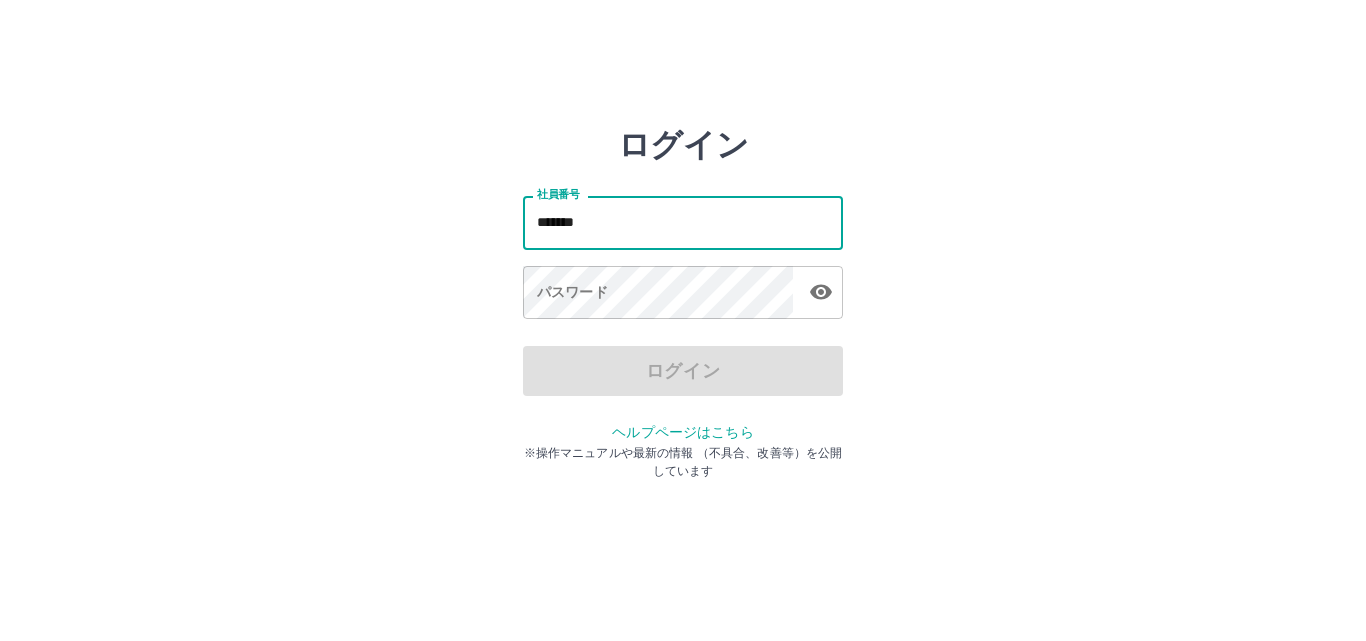 type on "*******" 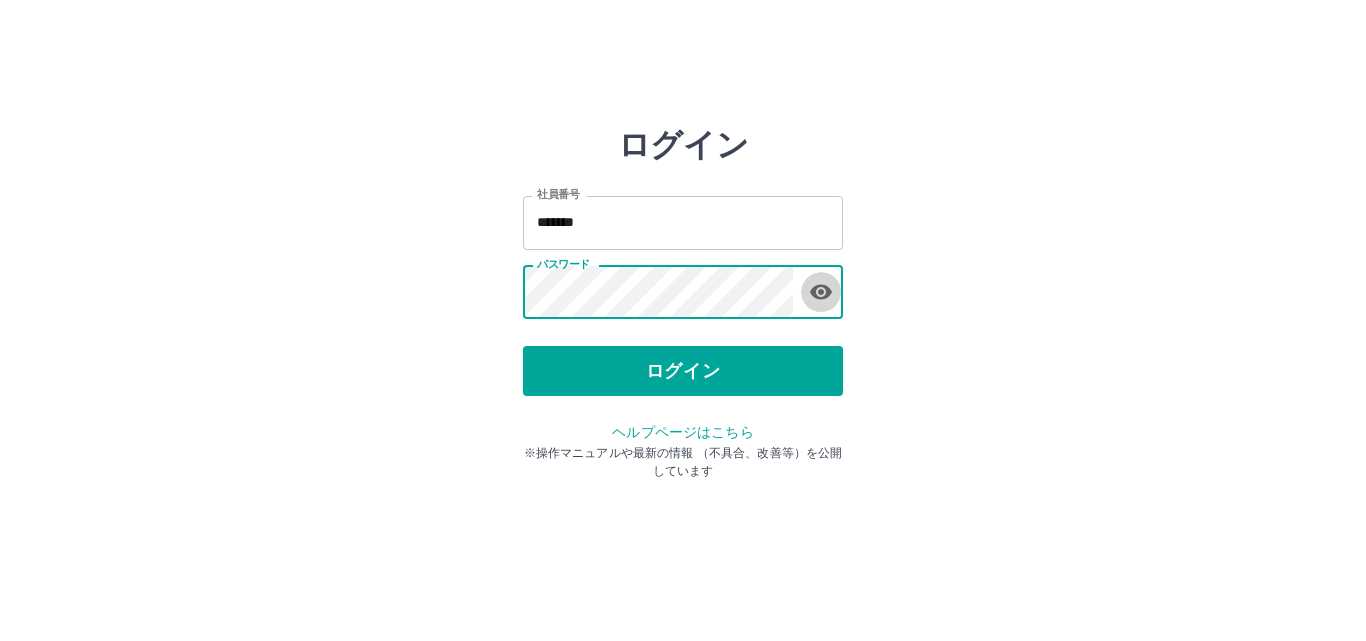 click 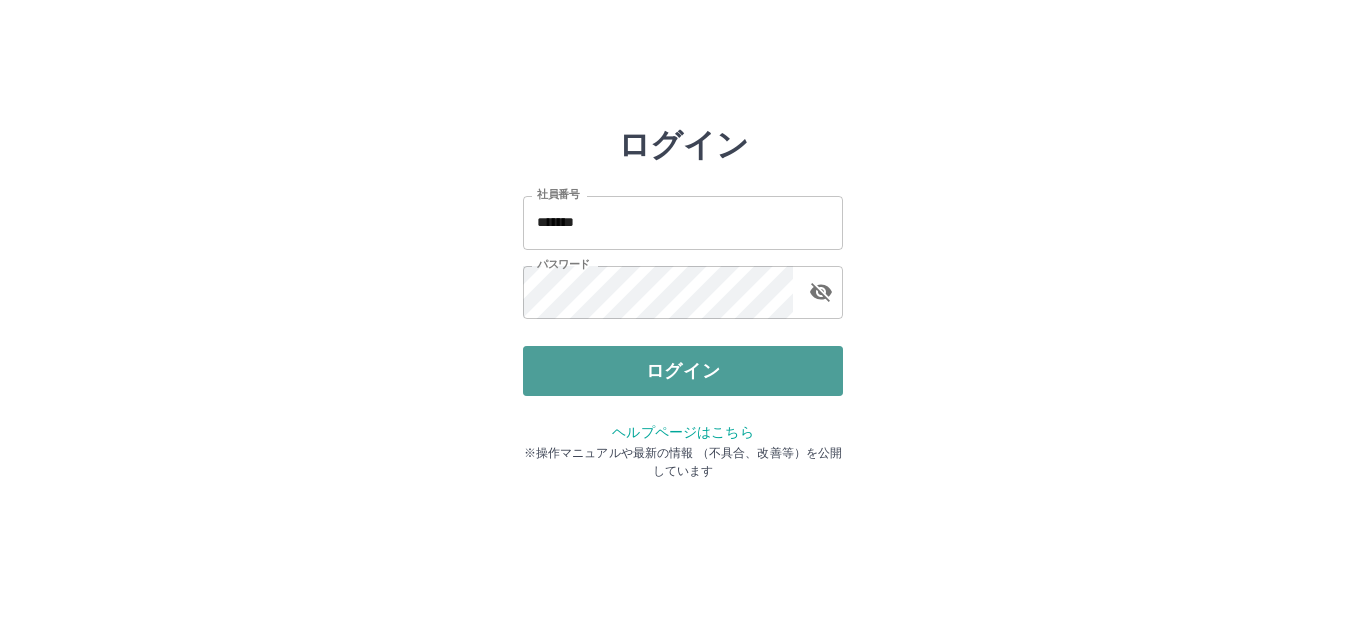 click on "ログイン" at bounding box center (683, 371) 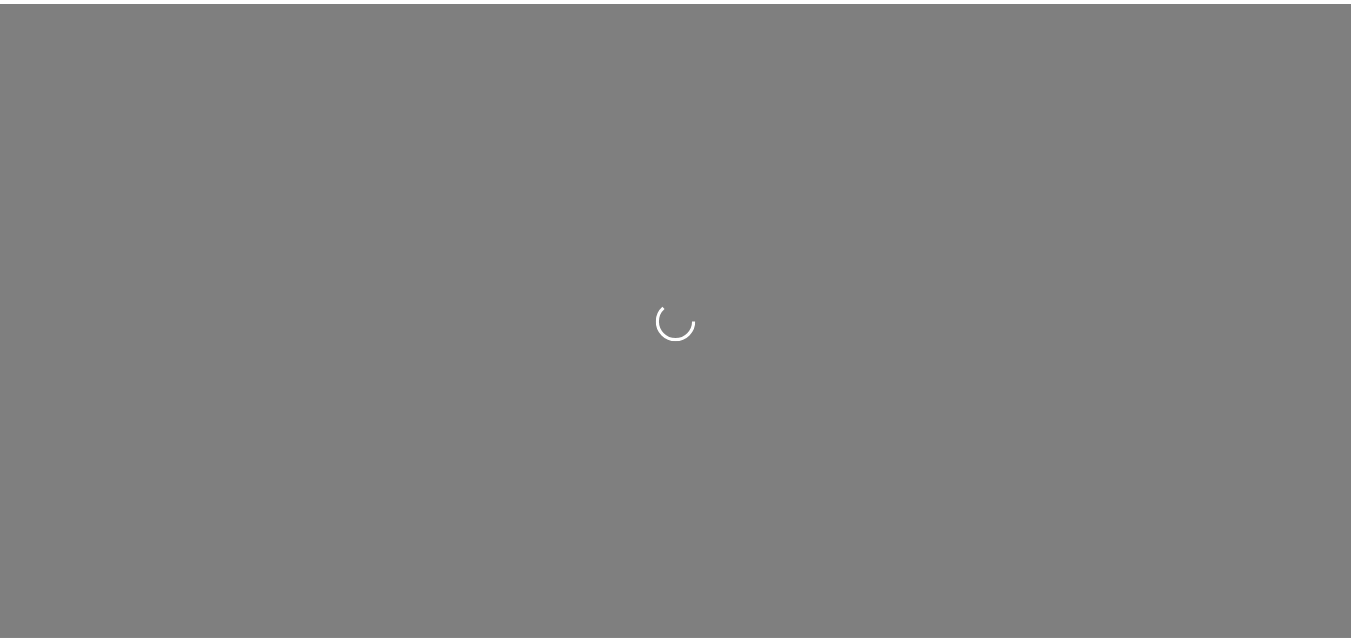 scroll, scrollTop: 0, scrollLeft: 0, axis: both 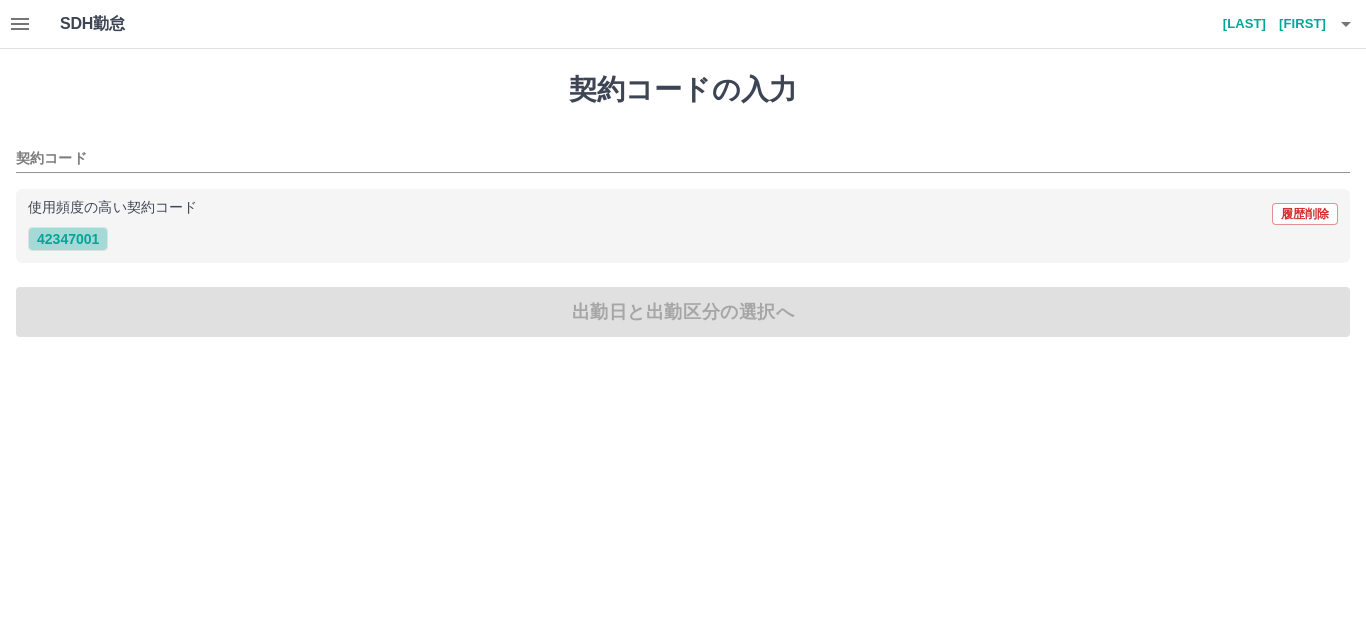 click on "42347001" at bounding box center (68, 239) 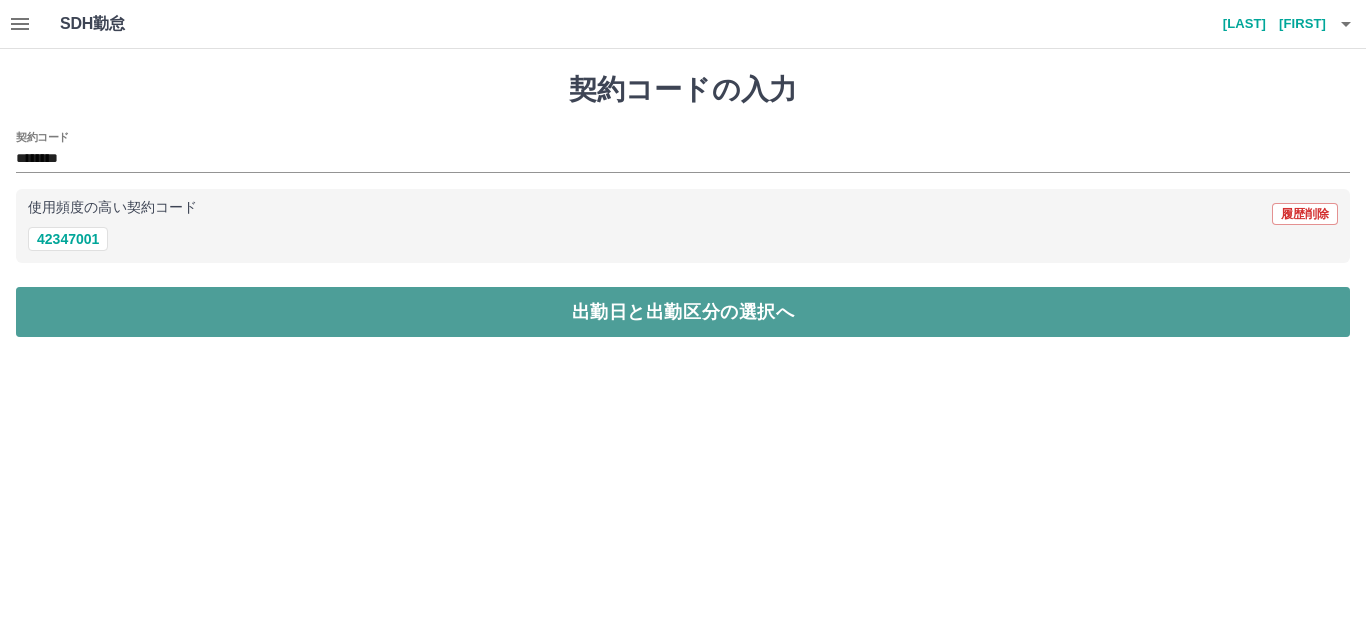 click on "出勤日と出勤区分の選択へ" at bounding box center (683, 312) 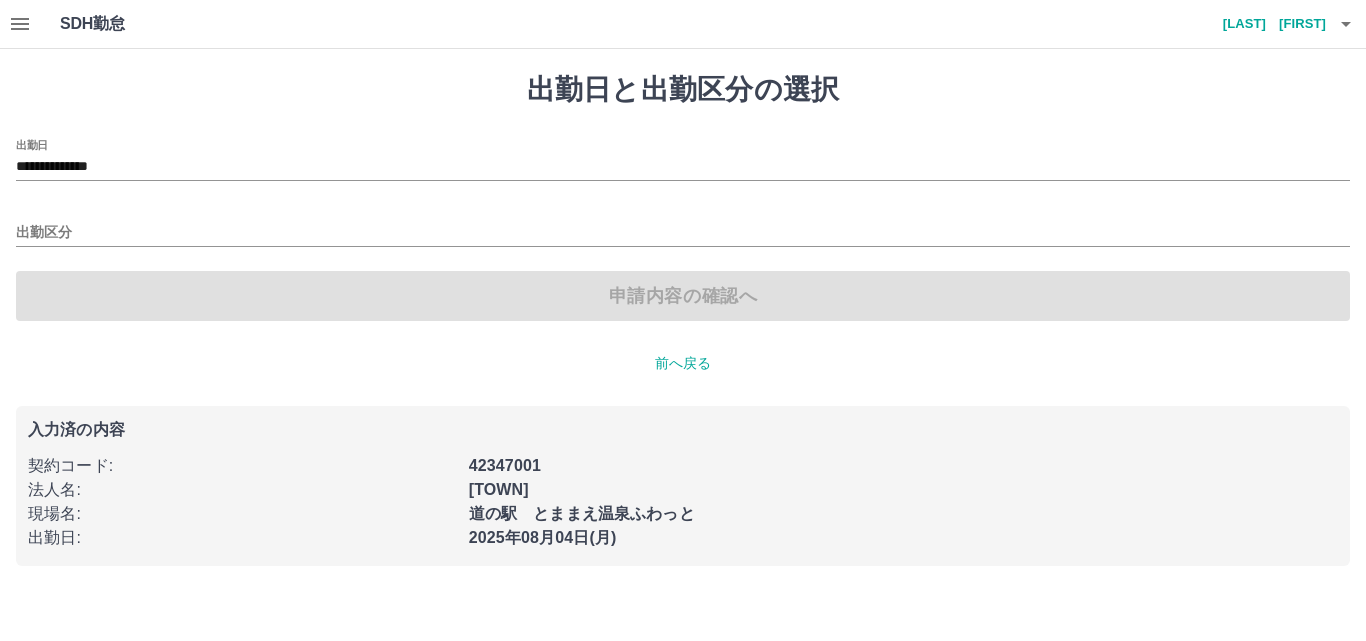 click on "出勤区分" at bounding box center [683, 226] 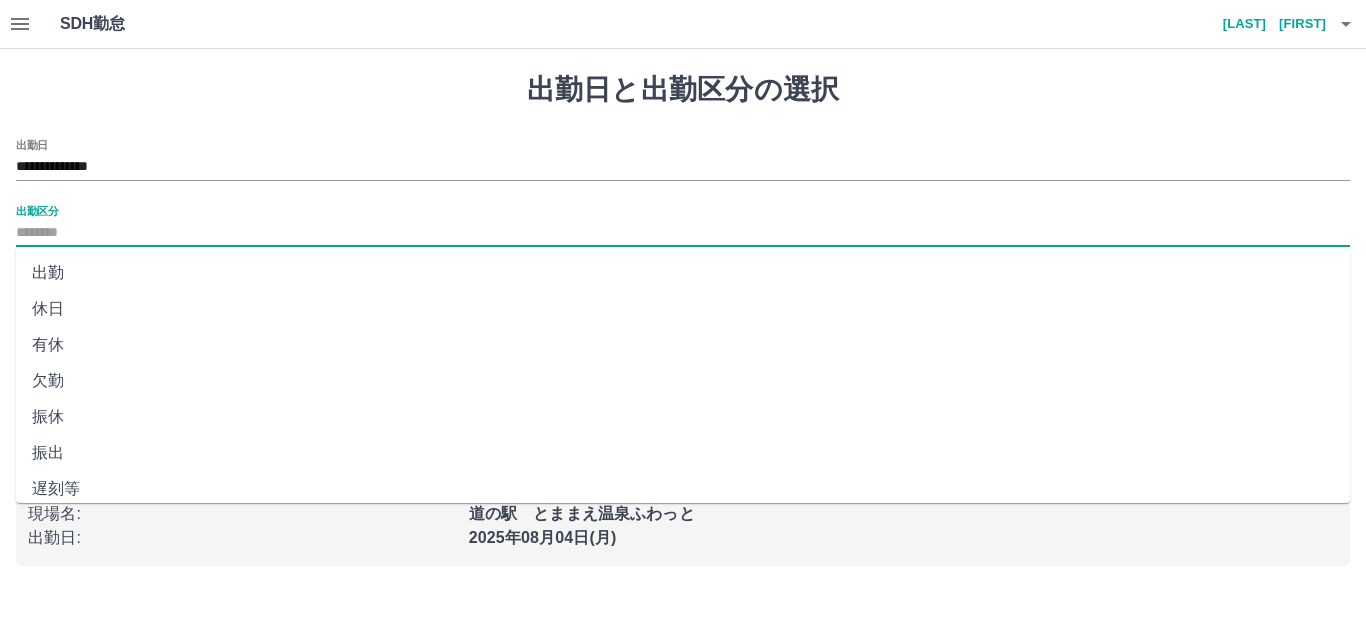 click on "出勤区分" at bounding box center (683, 233) 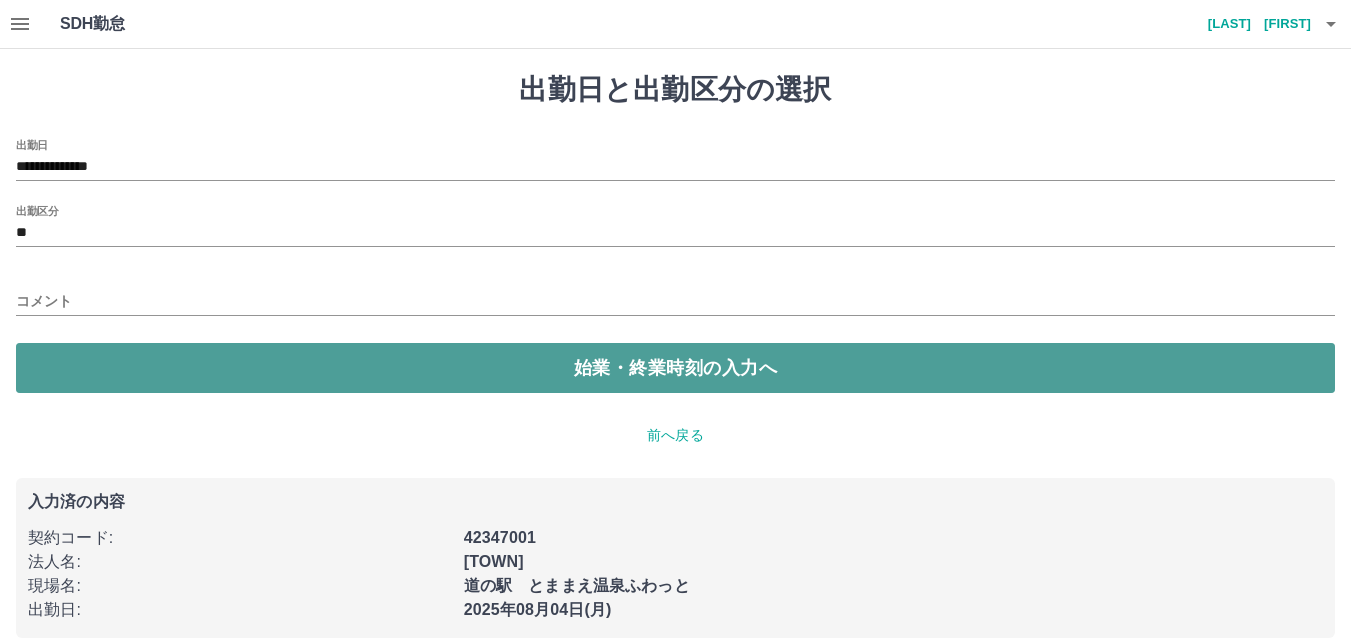 click on "始業・終業時刻の入力へ" at bounding box center (675, 368) 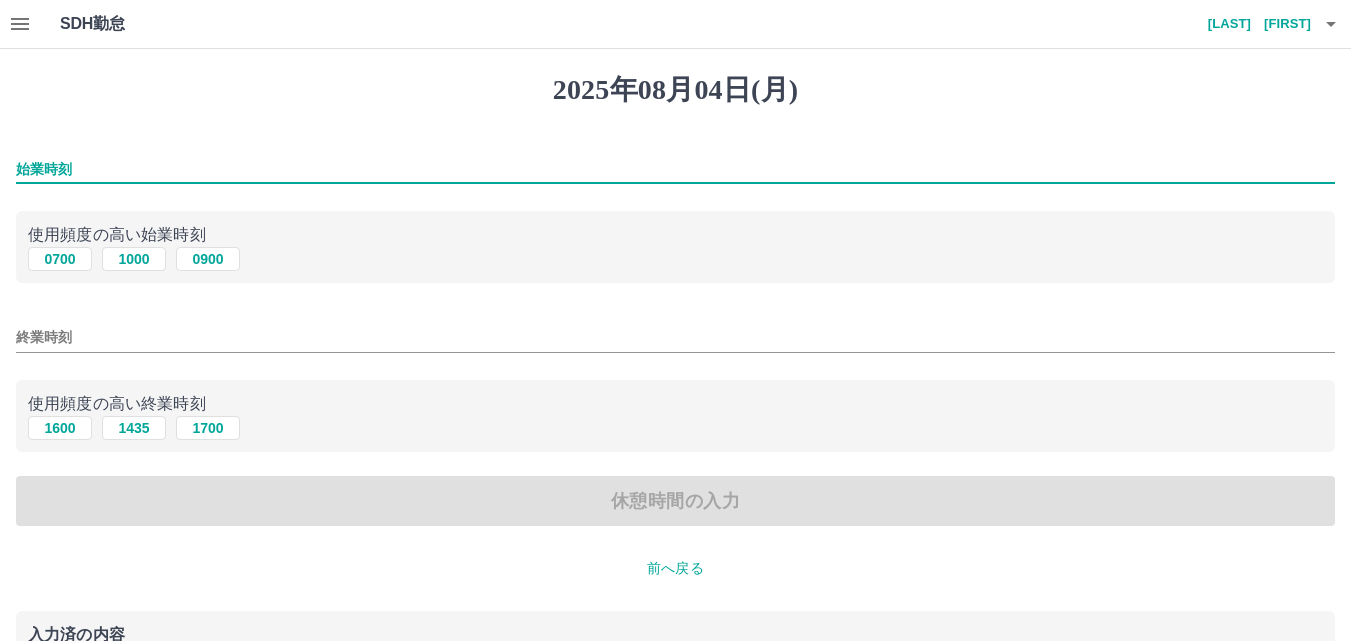 click on "始業時刻" at bounding box center [675, 169] 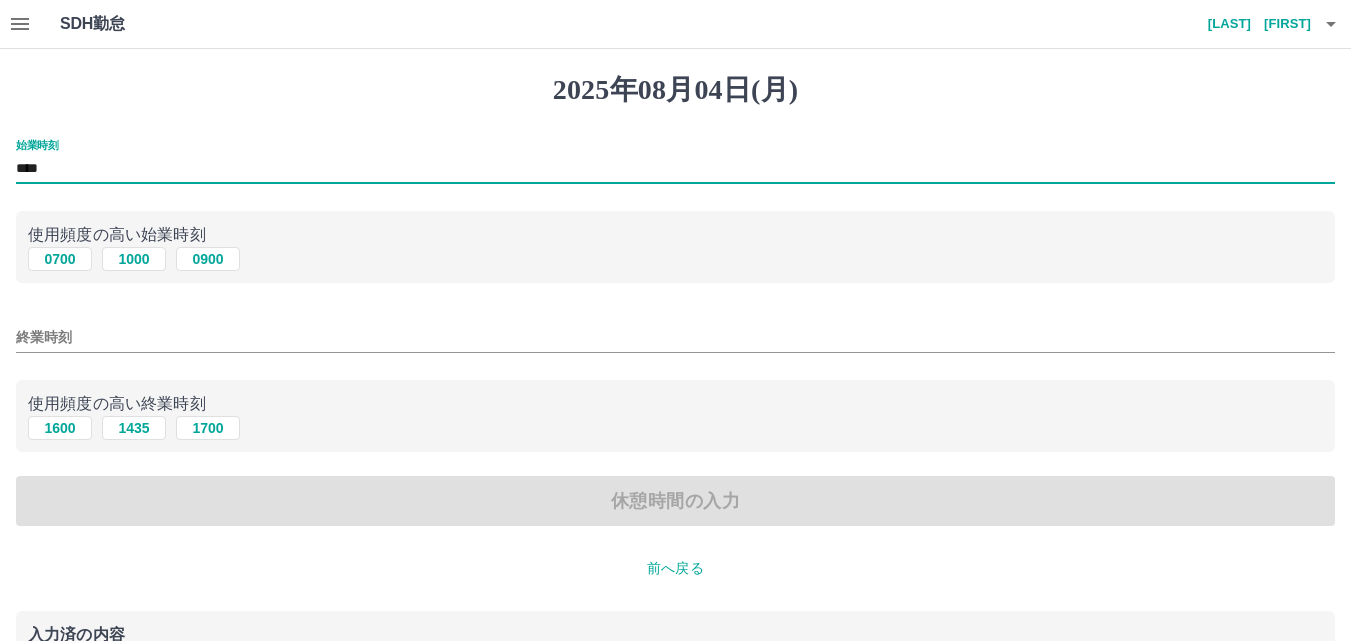 type on "****" 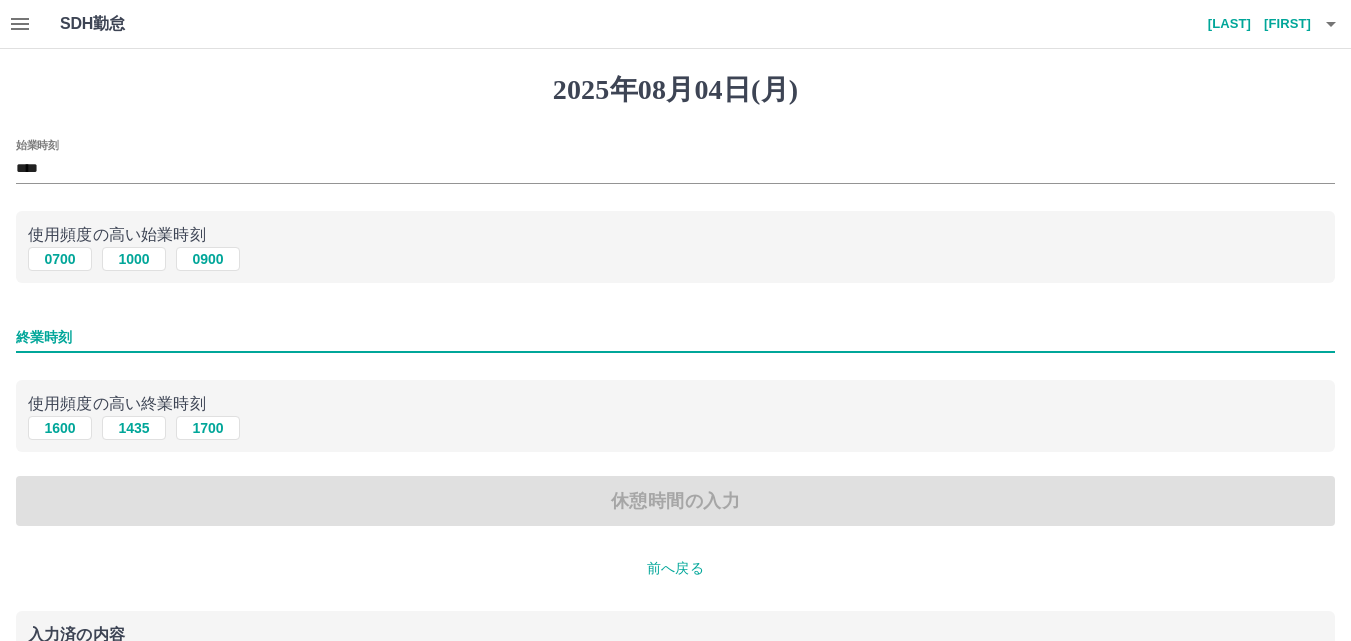 click on "終業時刻" at bounding box center (675, 337) 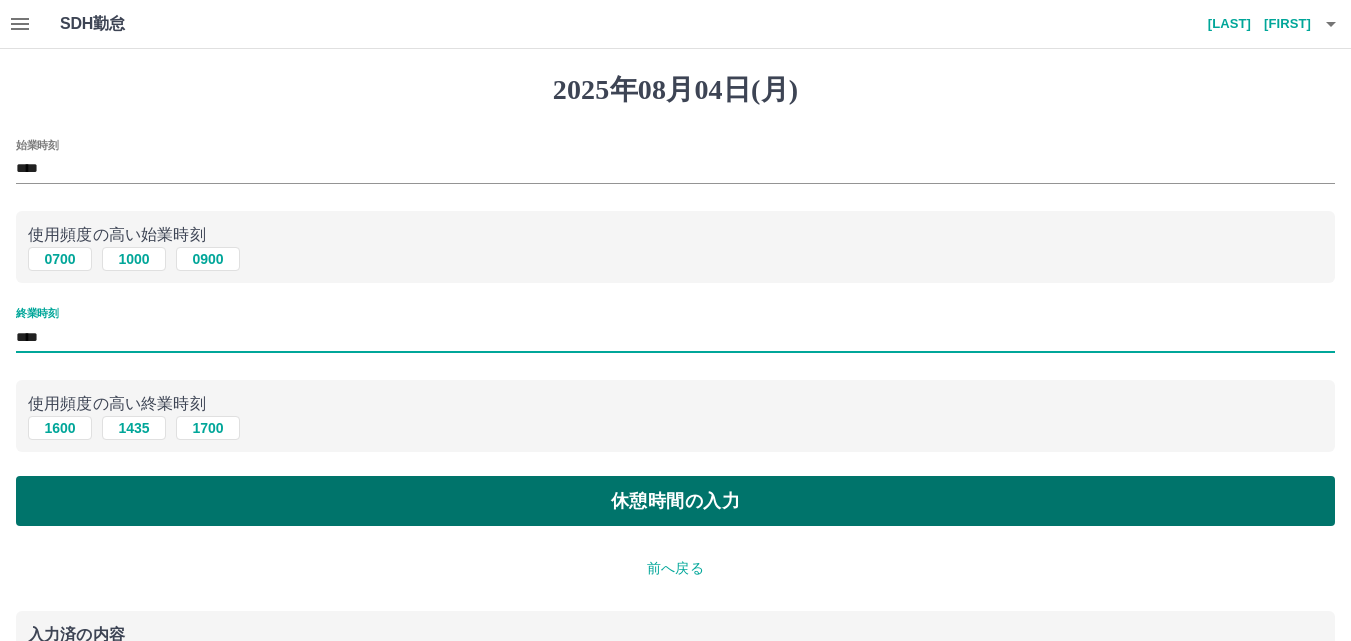 type on "****" 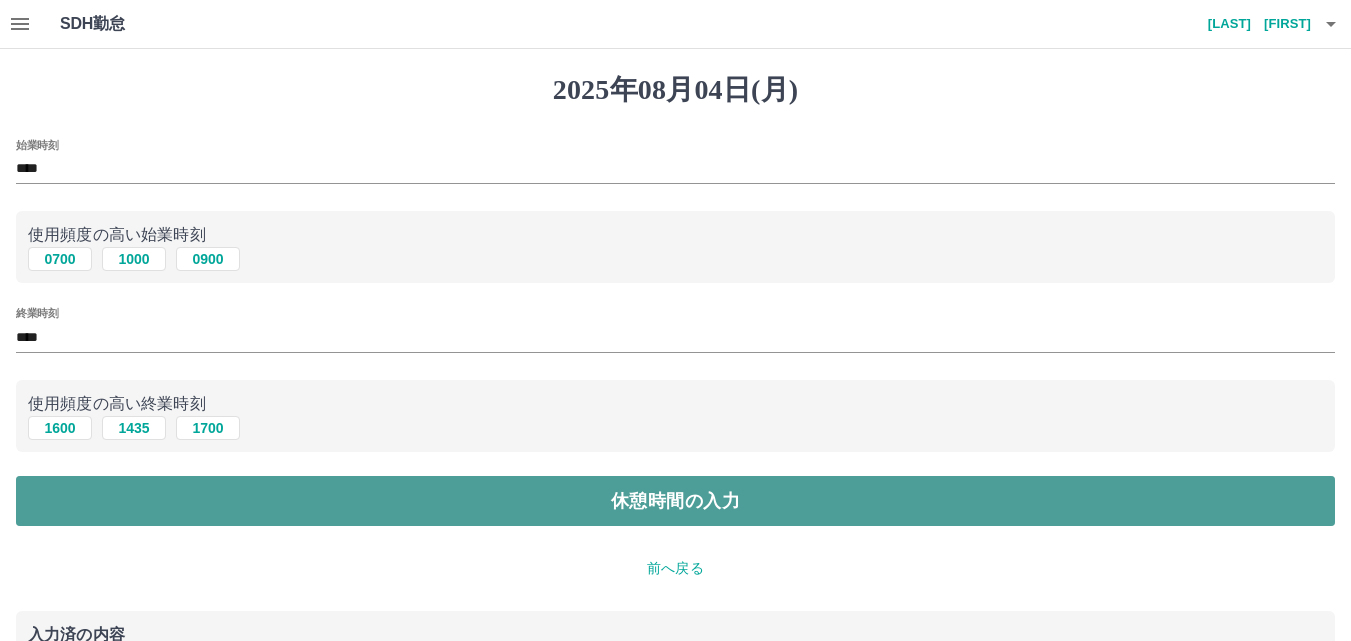 click on "休憩時間の入力" at bounding box center [675, 501] 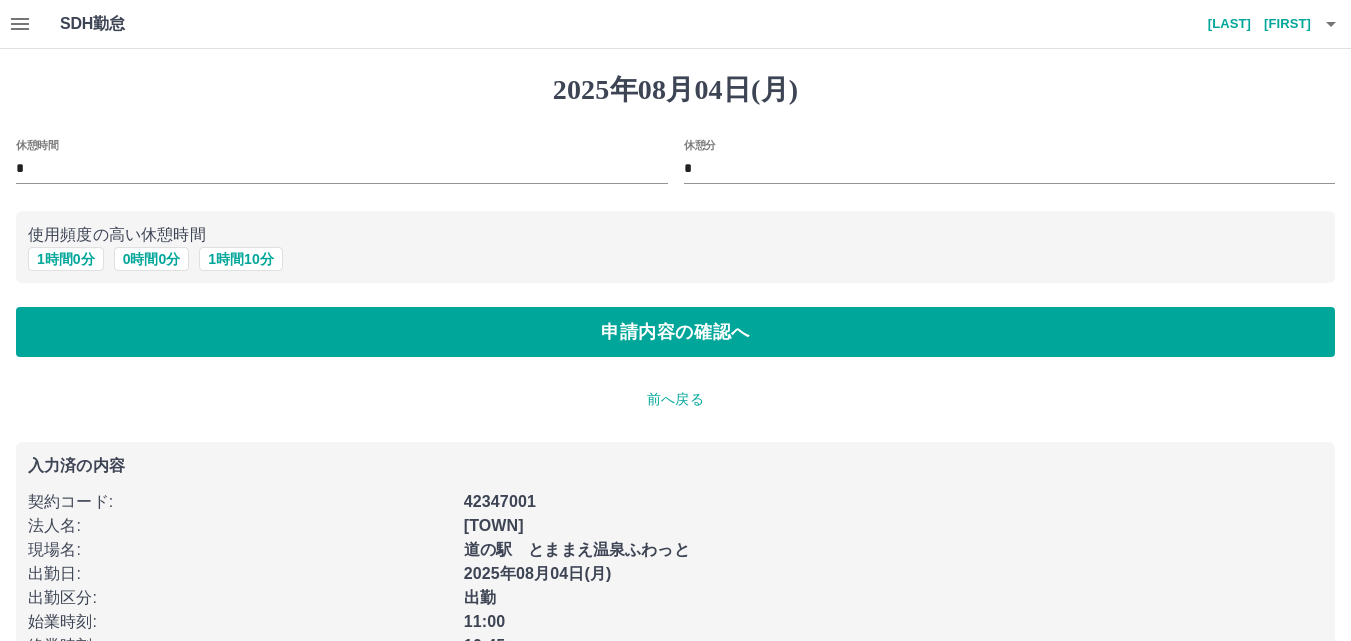 click on "*" at bounding box center [1010, 169] 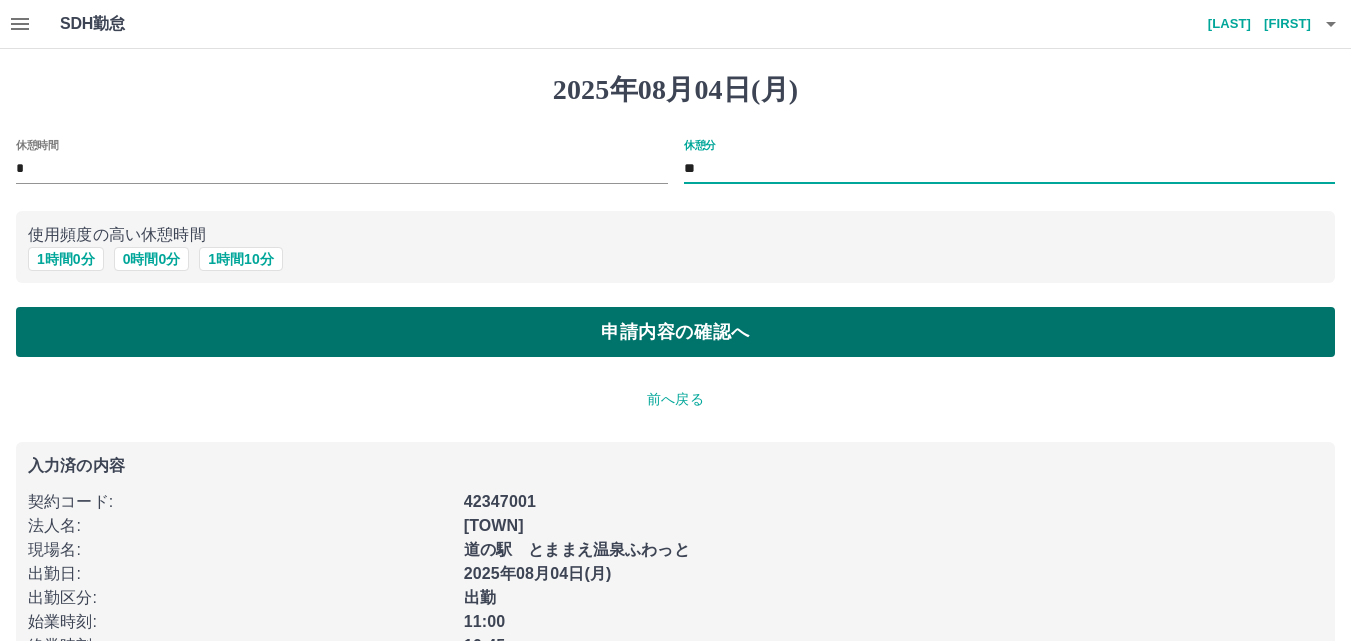 type on "**" 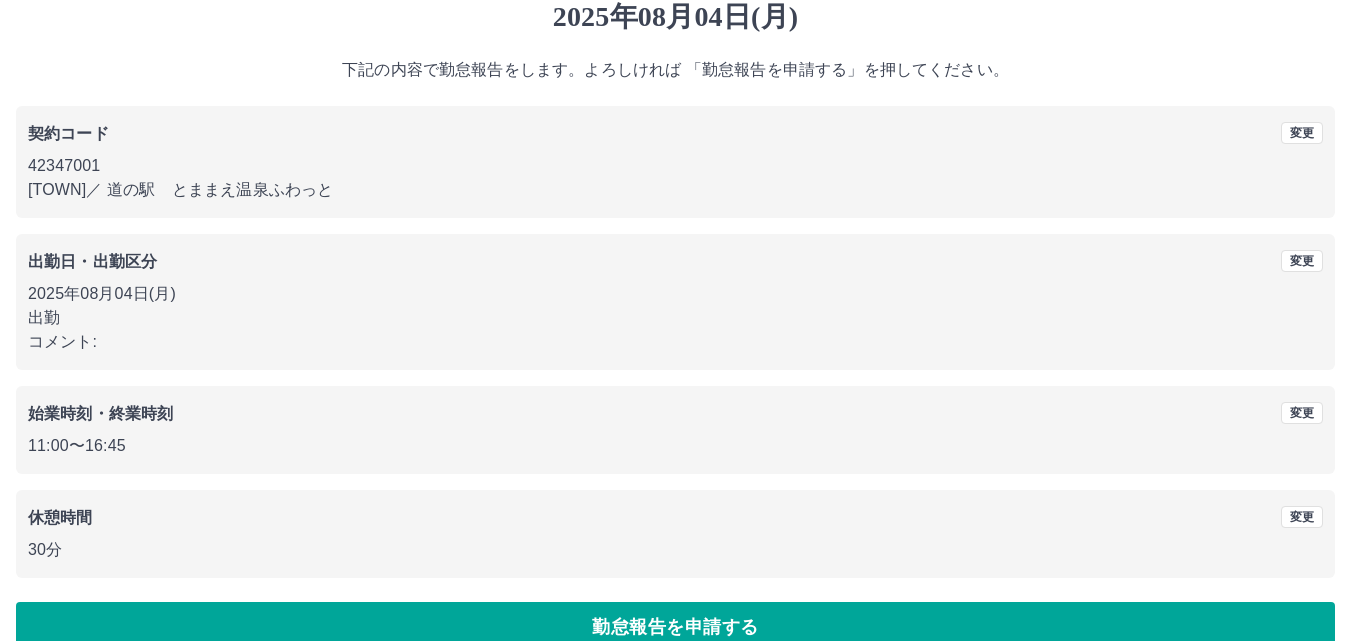 scroll, scrollTop: 108, scrollLeft: 0, axis: vertical 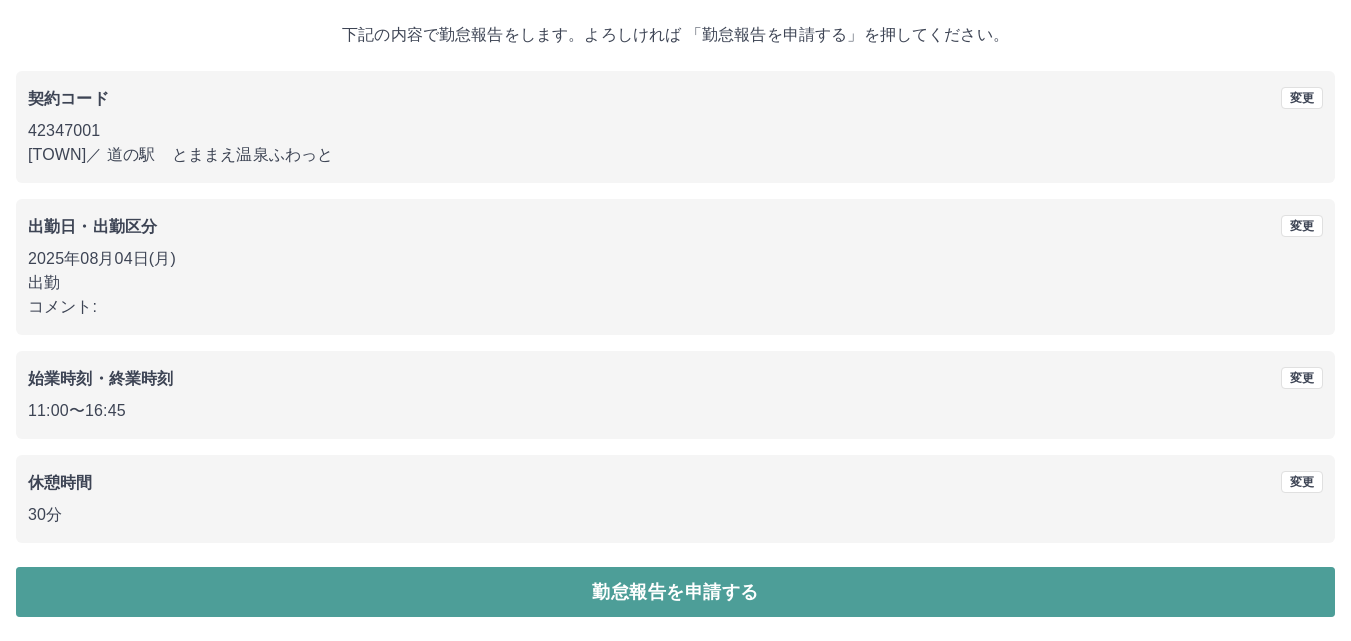 click on "勤怠報告を申請する" at bounding box center (675, 592) 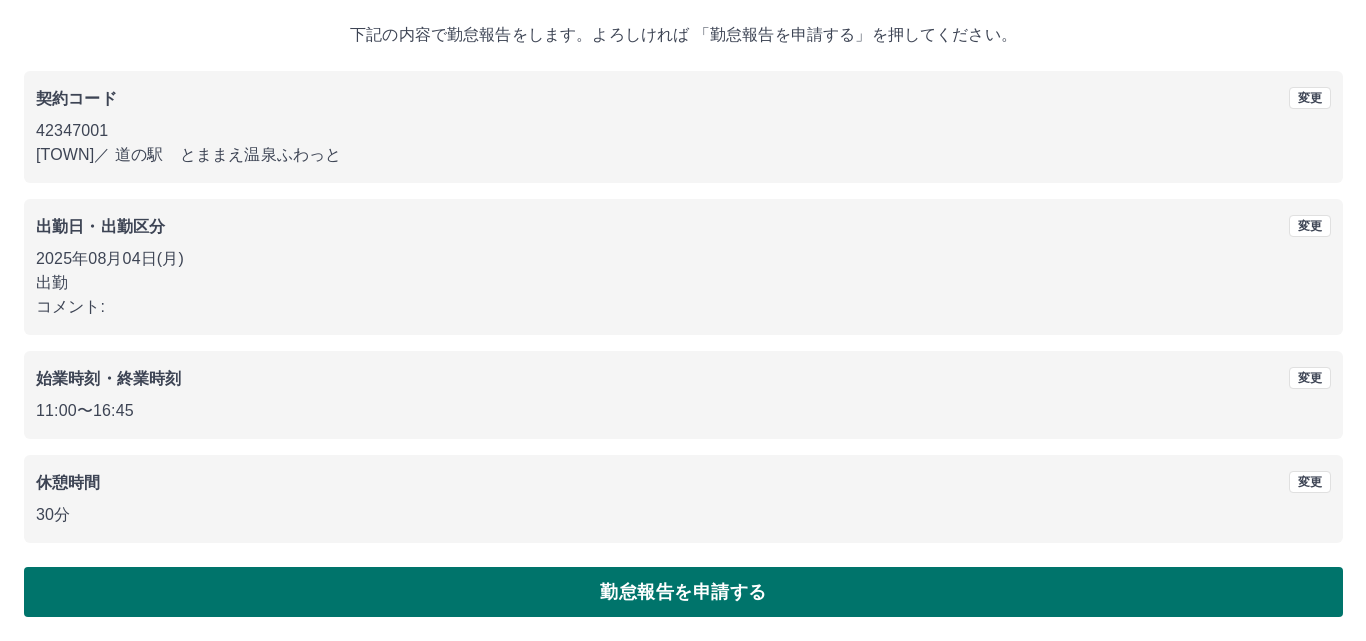 scroll, scrollTop: 0, scrollLeft: 0, axis: both 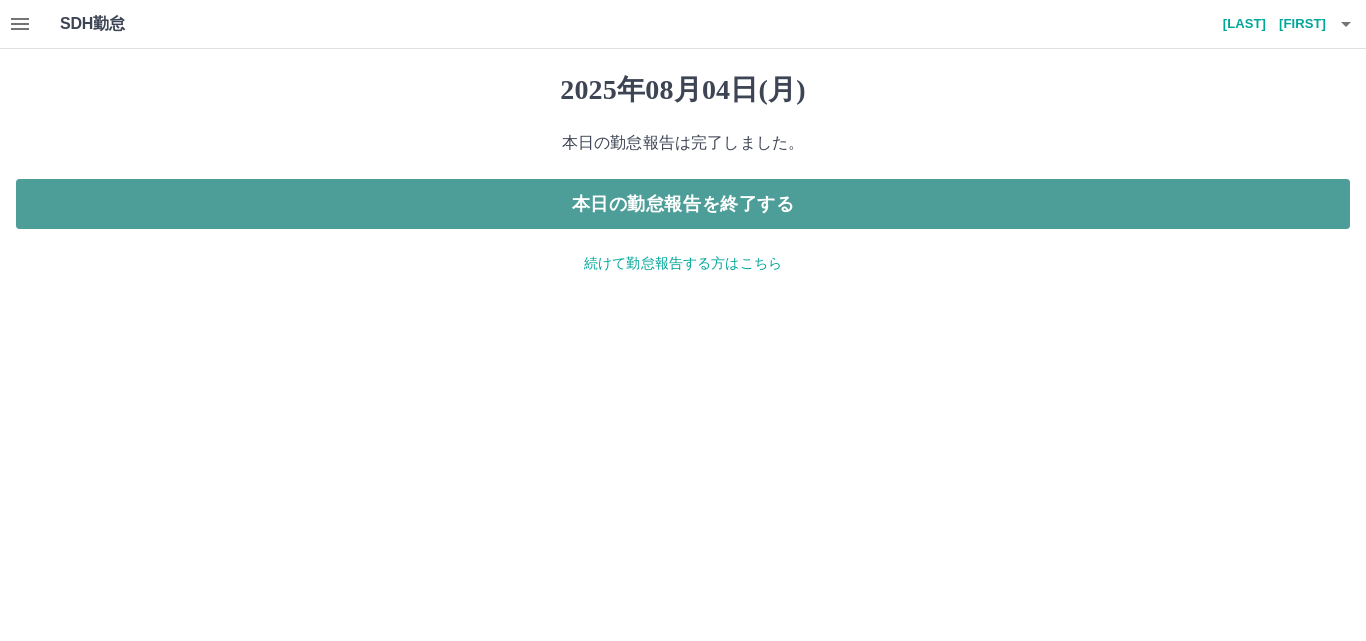 click on "本日の勤怠報告を終了する" at bounding box center [683, 204] 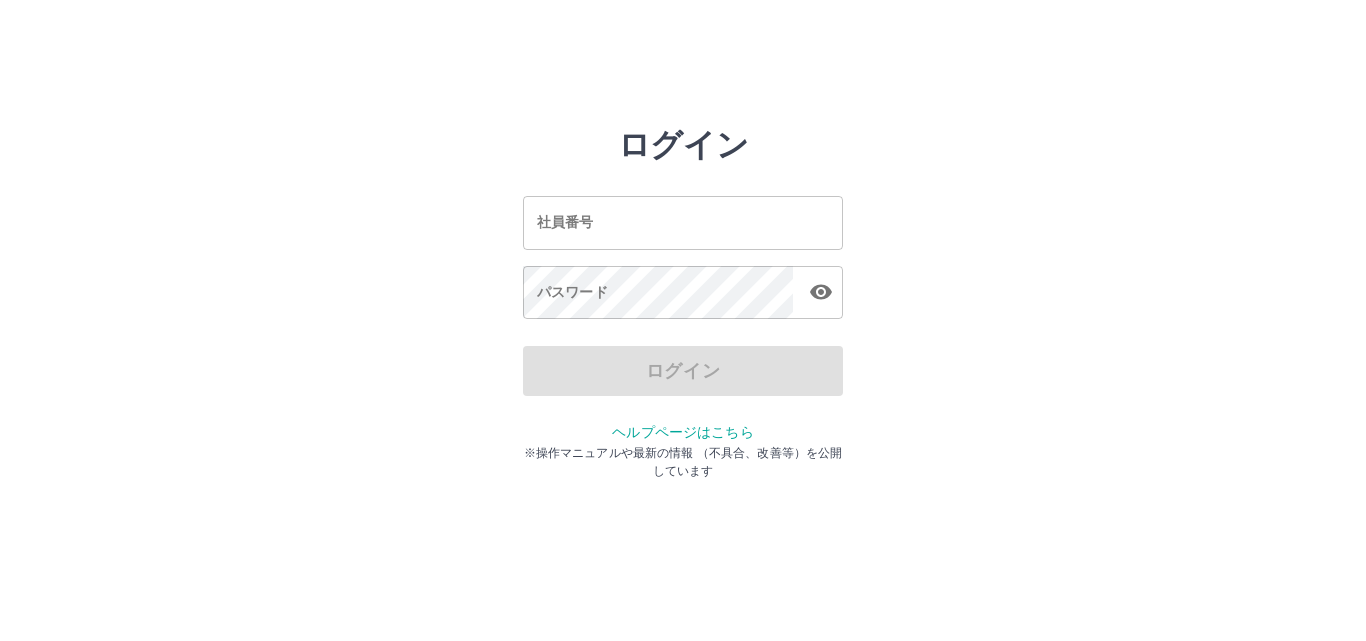 scroll, scrollTop: 0, scrollLeft: 0, axis: both 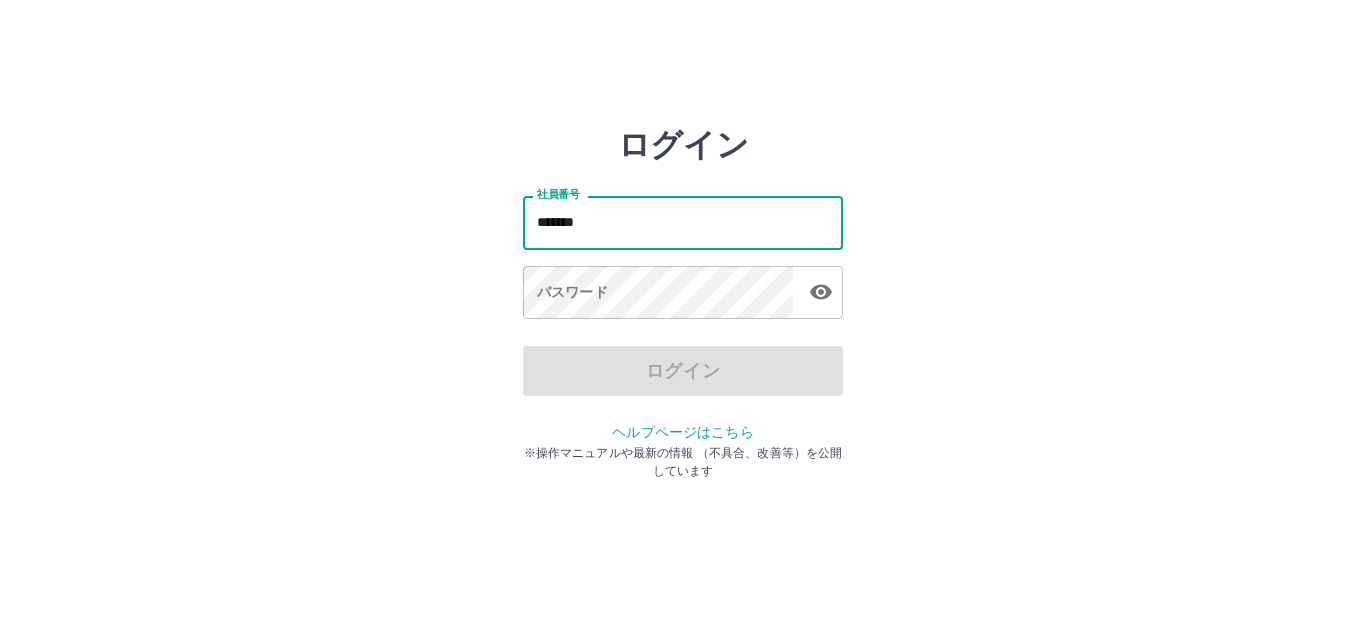 type on "*******" 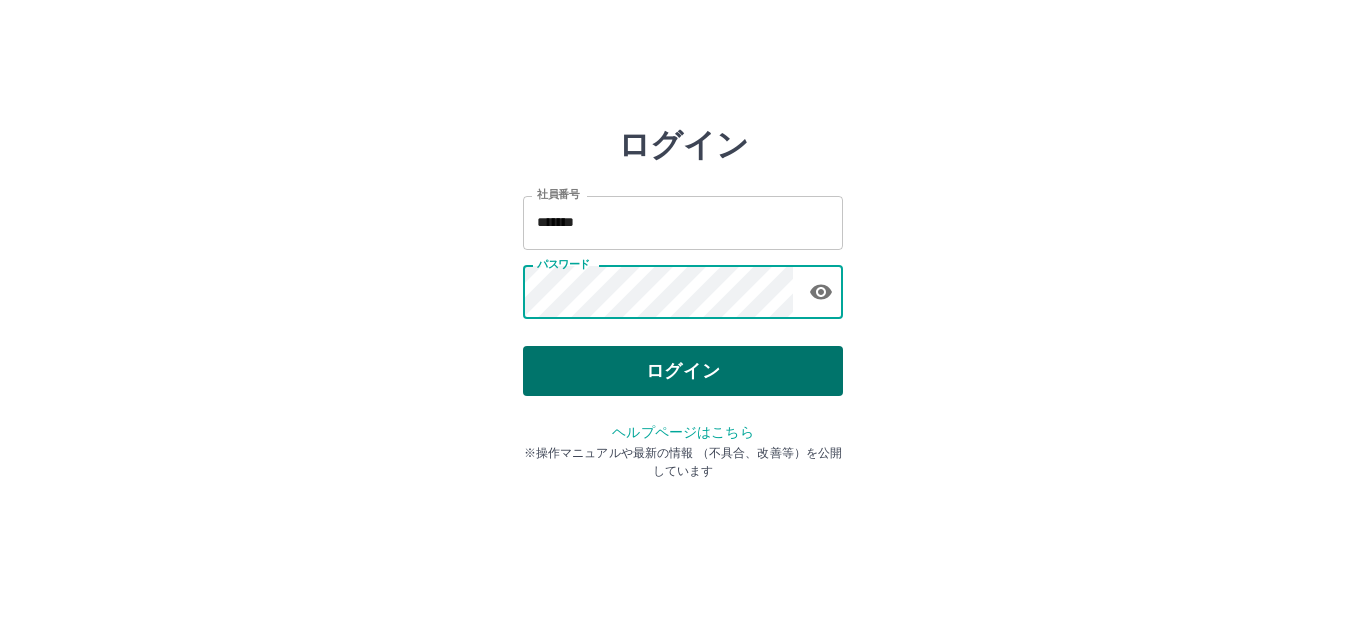 click on "ログイン" at bounding box center [683, 371] 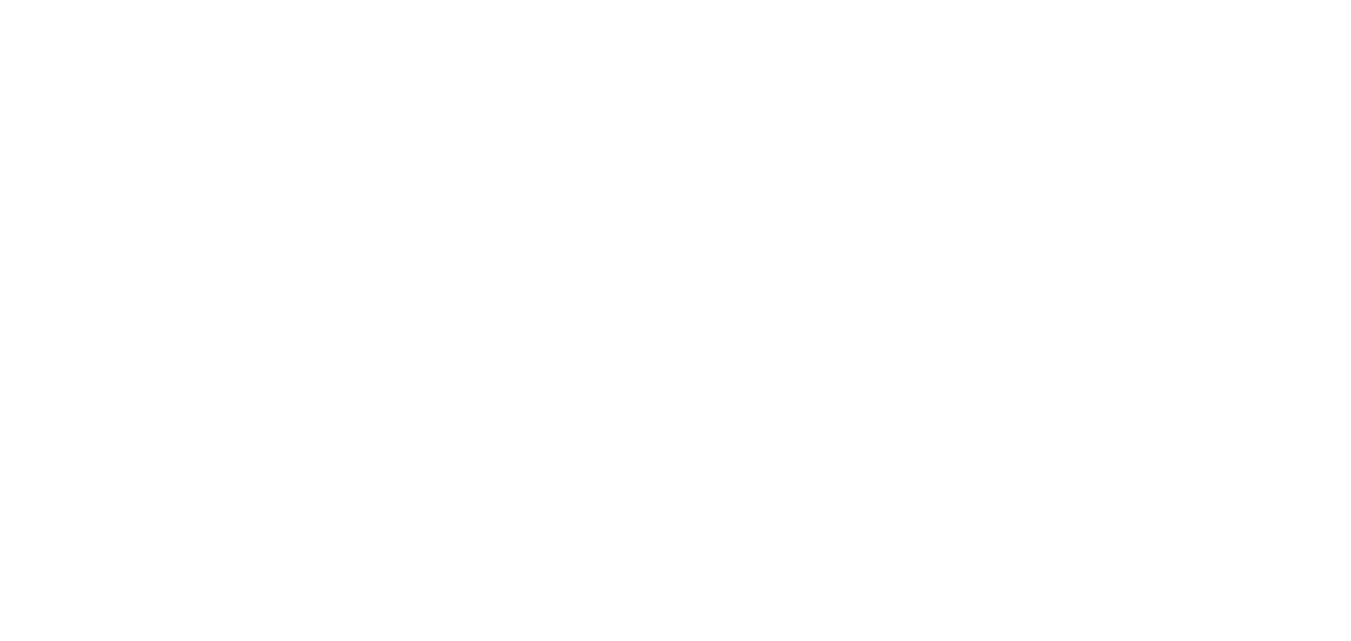scroll, scrollTop: 0, scrollLeft: 0, axis: both 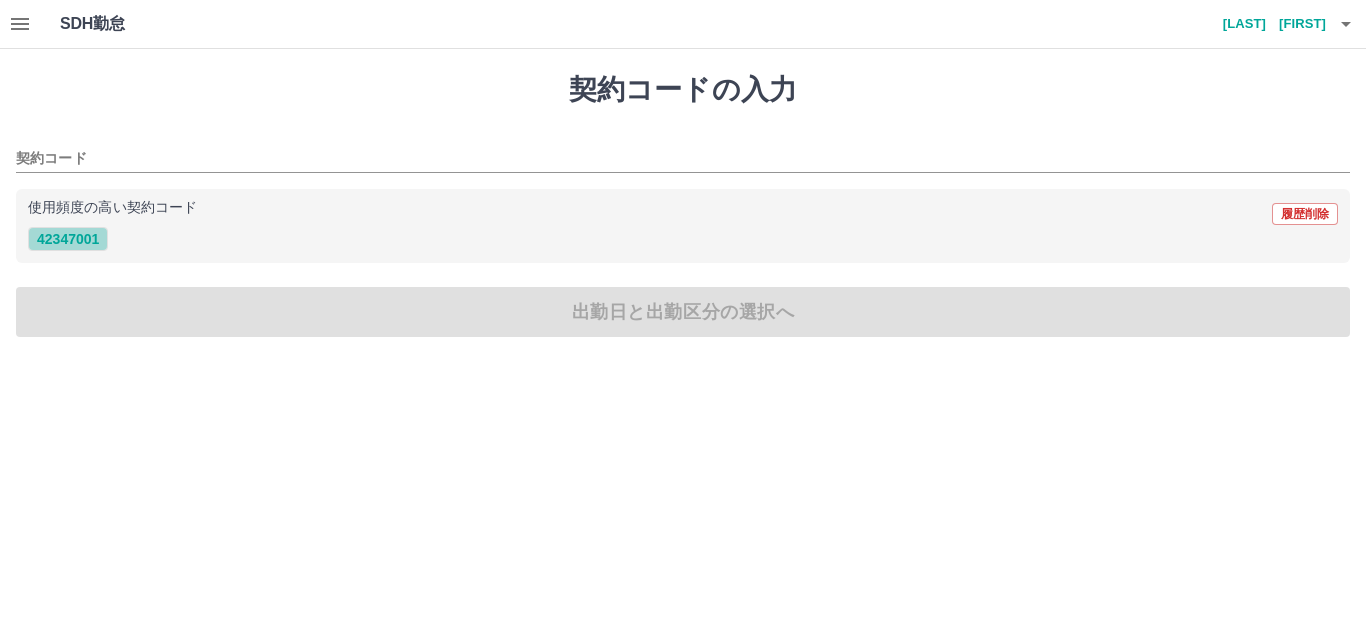 click on "42347001" at bounding box center [68, 239] 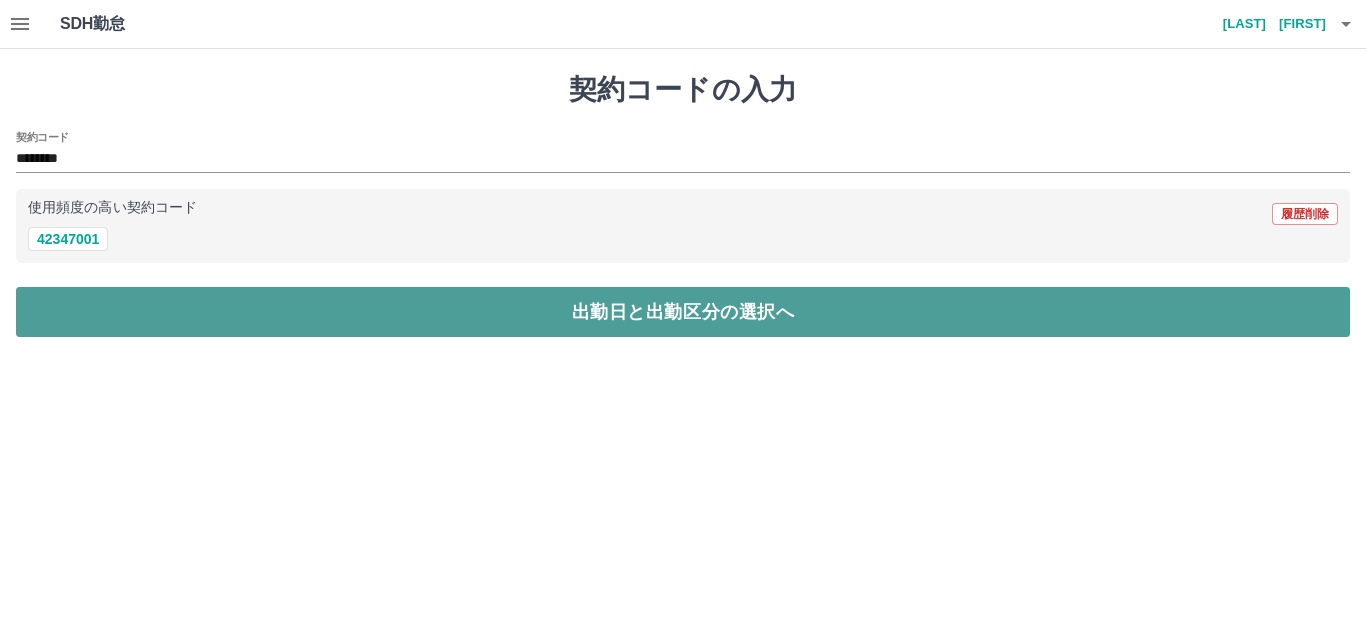 click on "出勤日と出勤区分の選択へ" at bounding box center [683, 312] 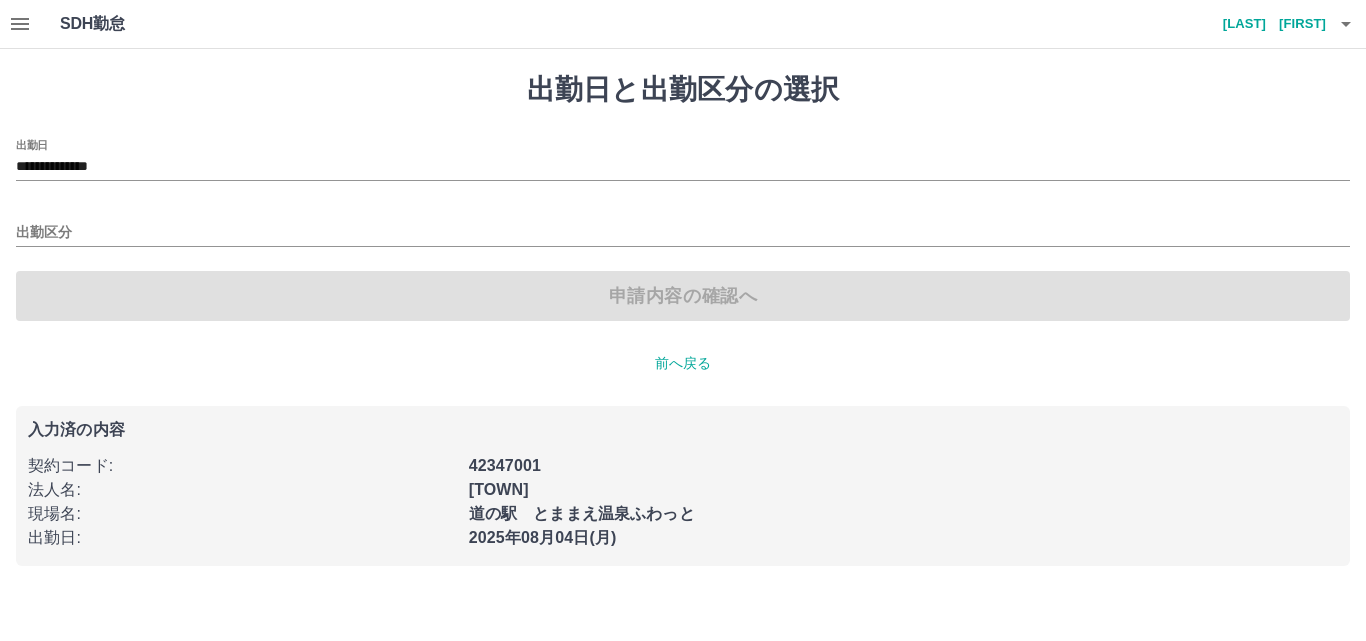 click on "出勤区分" at bounding box center [683, 226] 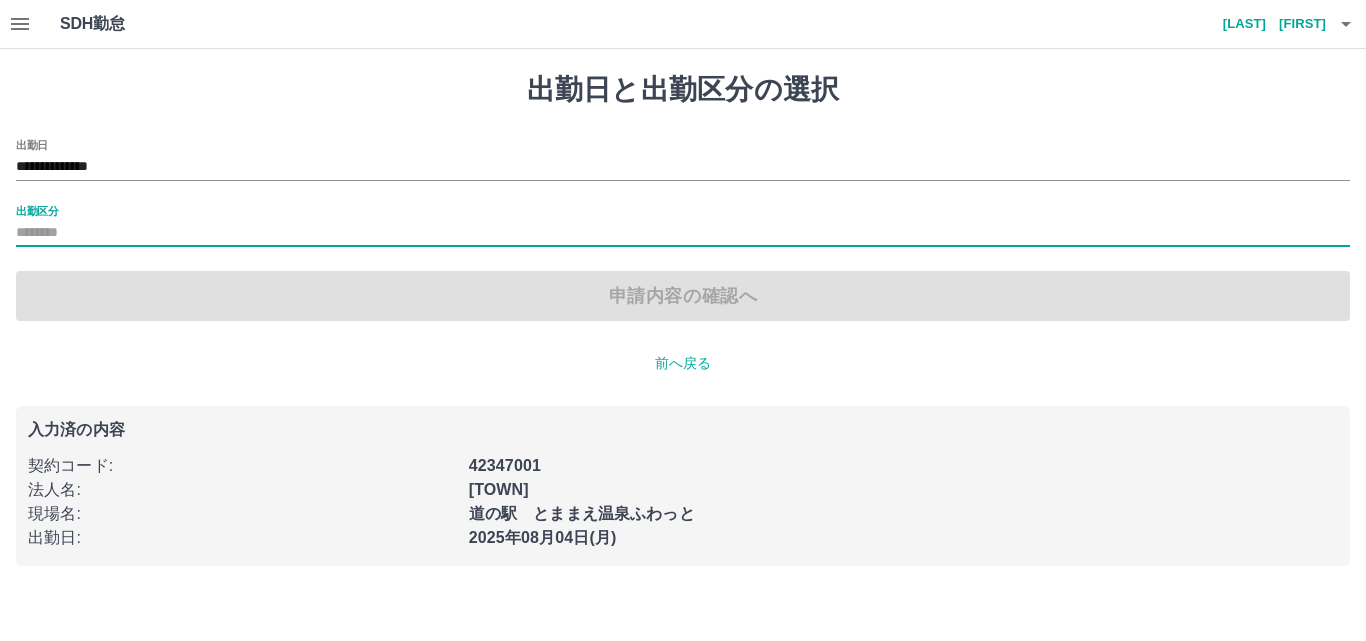 click on "出勤区分" at bounding box center (683, 233) 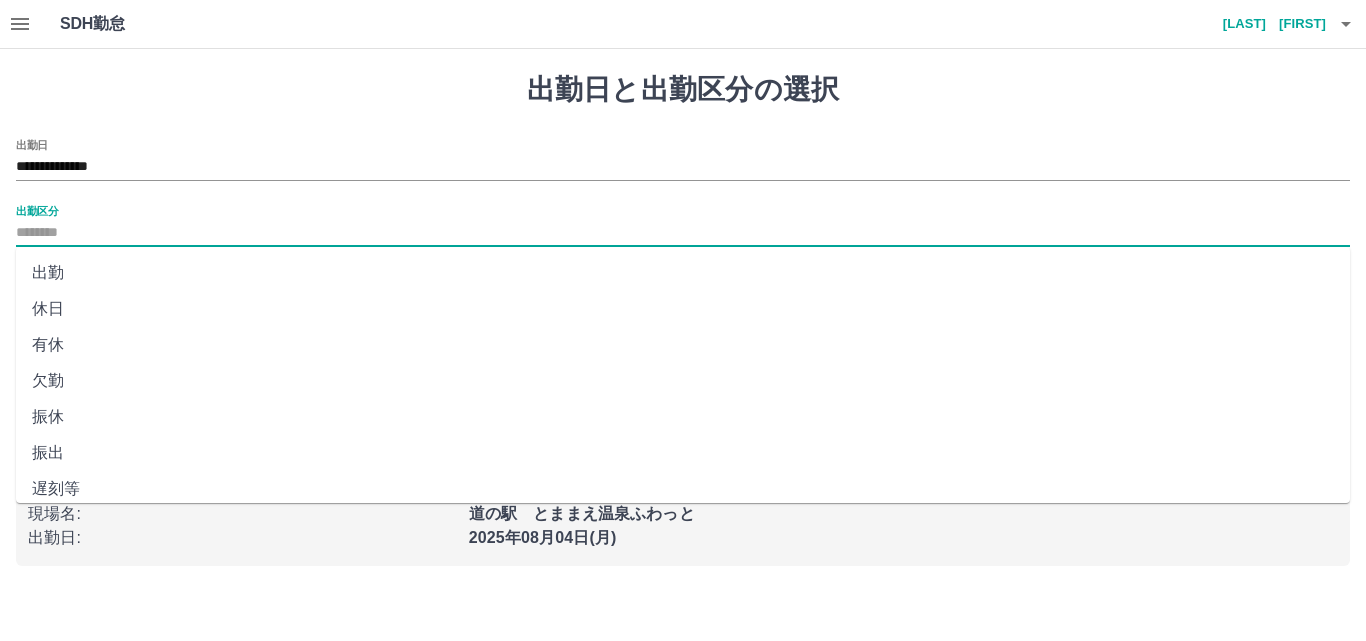 click on "出勤" at bounding box center (683, 273) 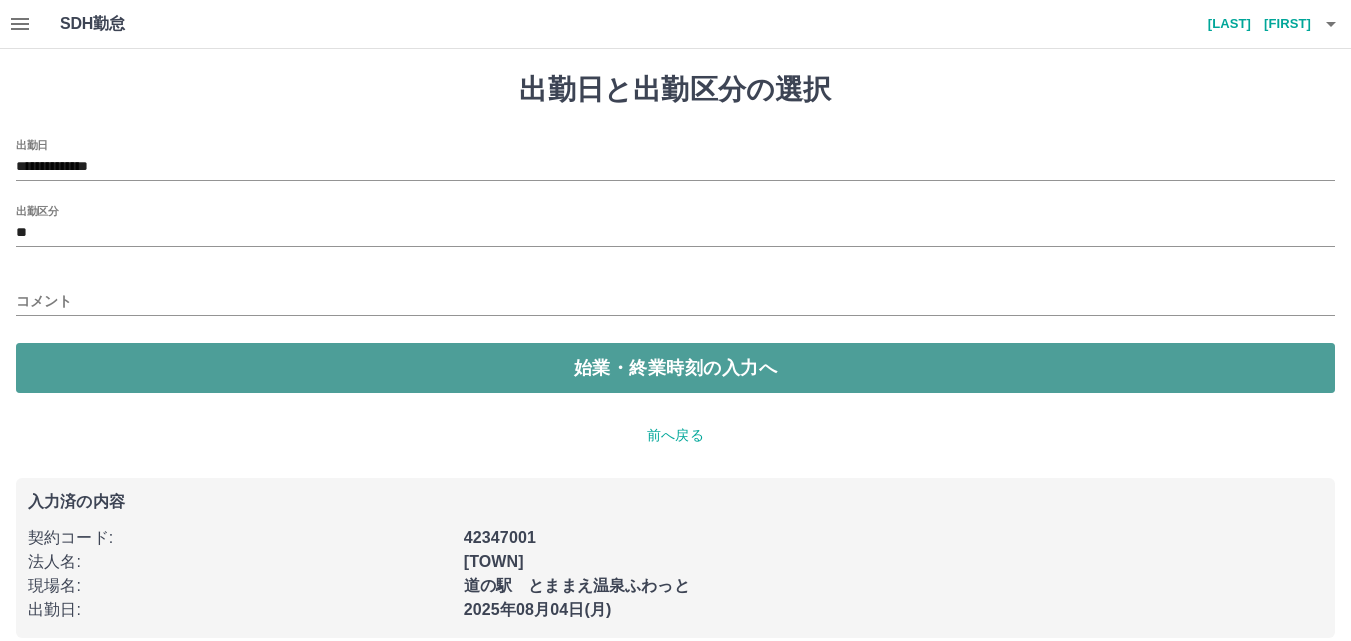 click on "始業・終業時刻の入力へ" at bounding box center [675, 368] 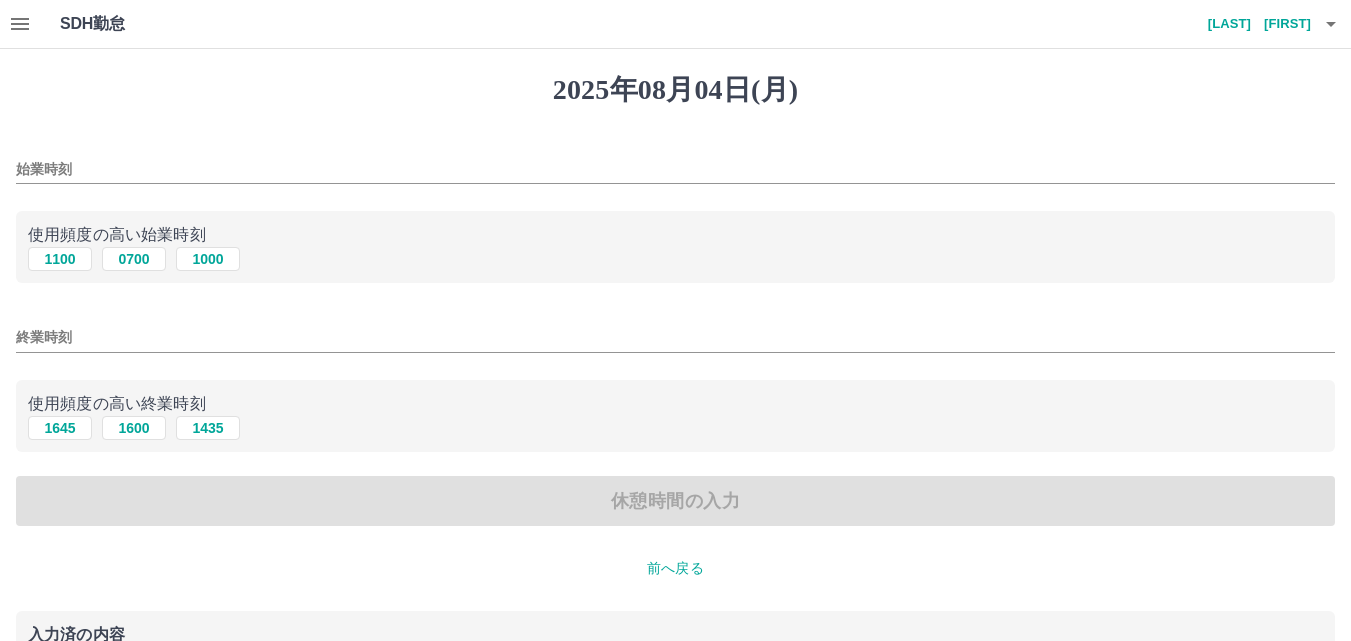 click on "始業時刻" at bounding box center [675, 169] 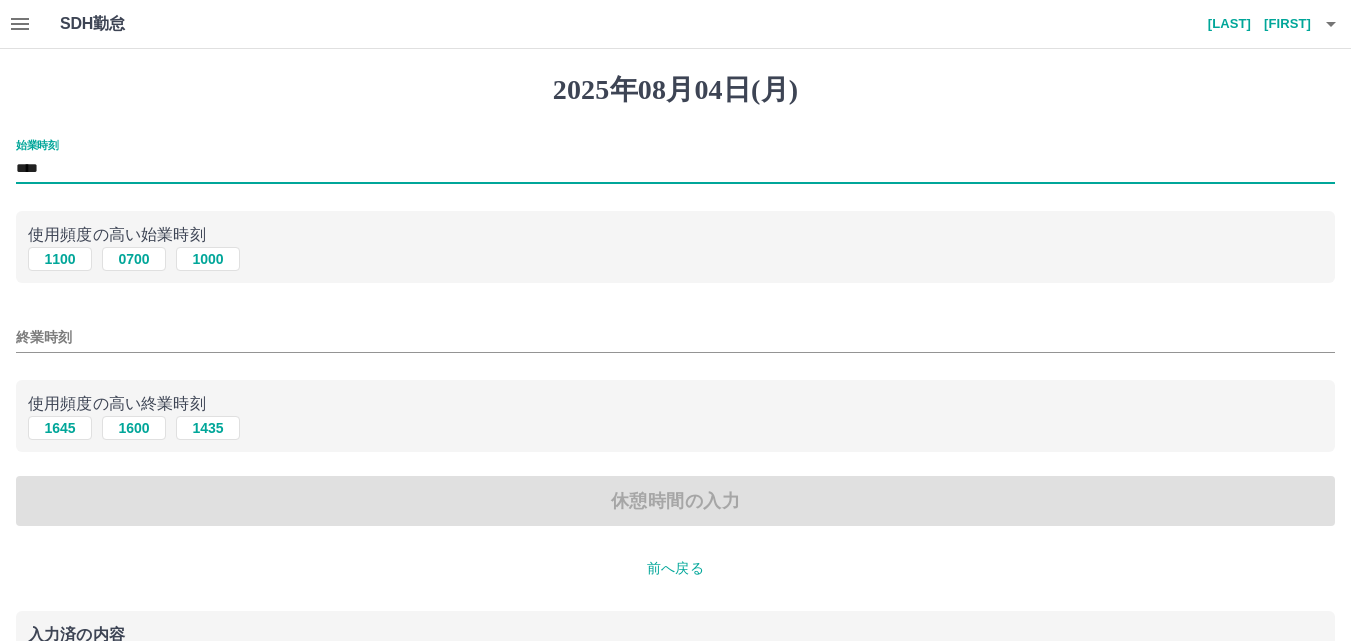 type on "****" 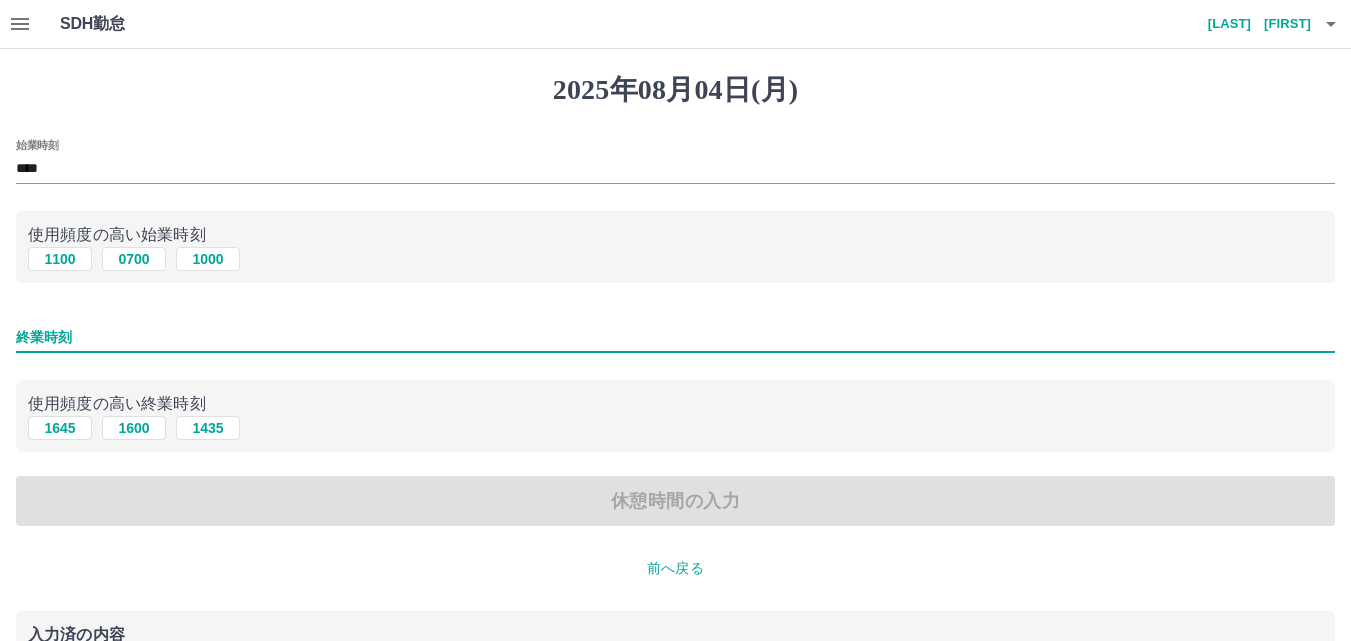 click on "終業時刻" at bounding box center (675, 337) 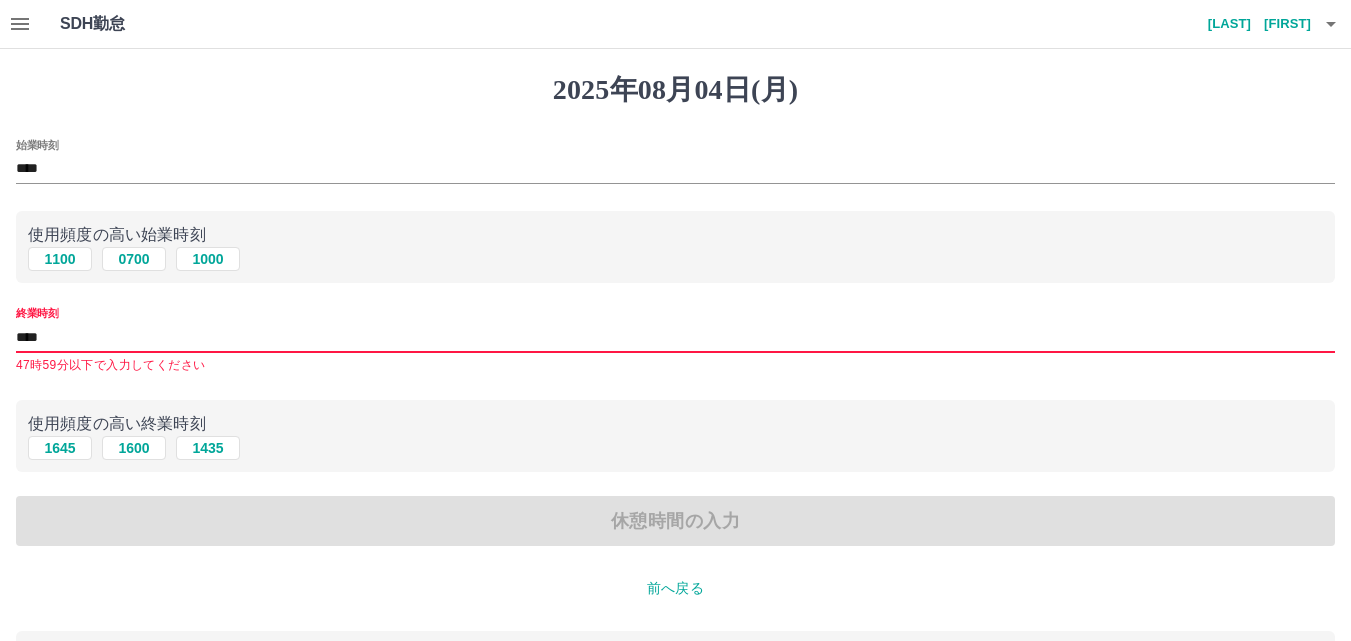 type on "****" 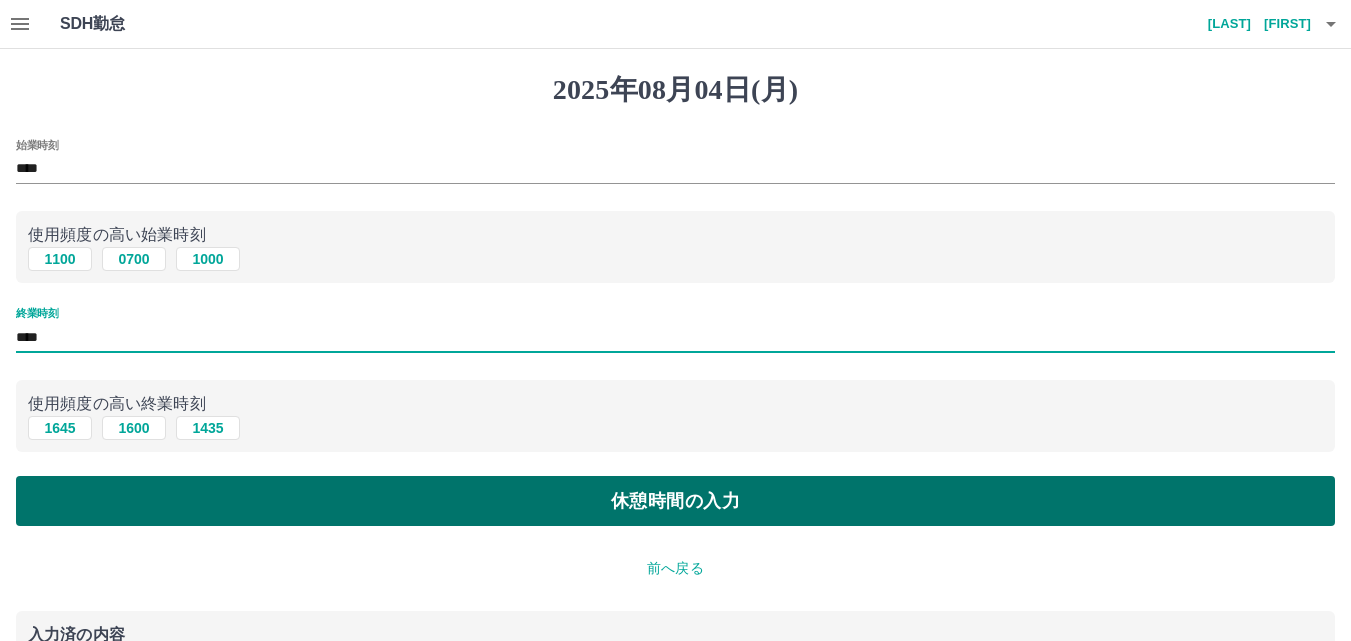 click on "休憩時間の入力" at bounding box center [675, 501] 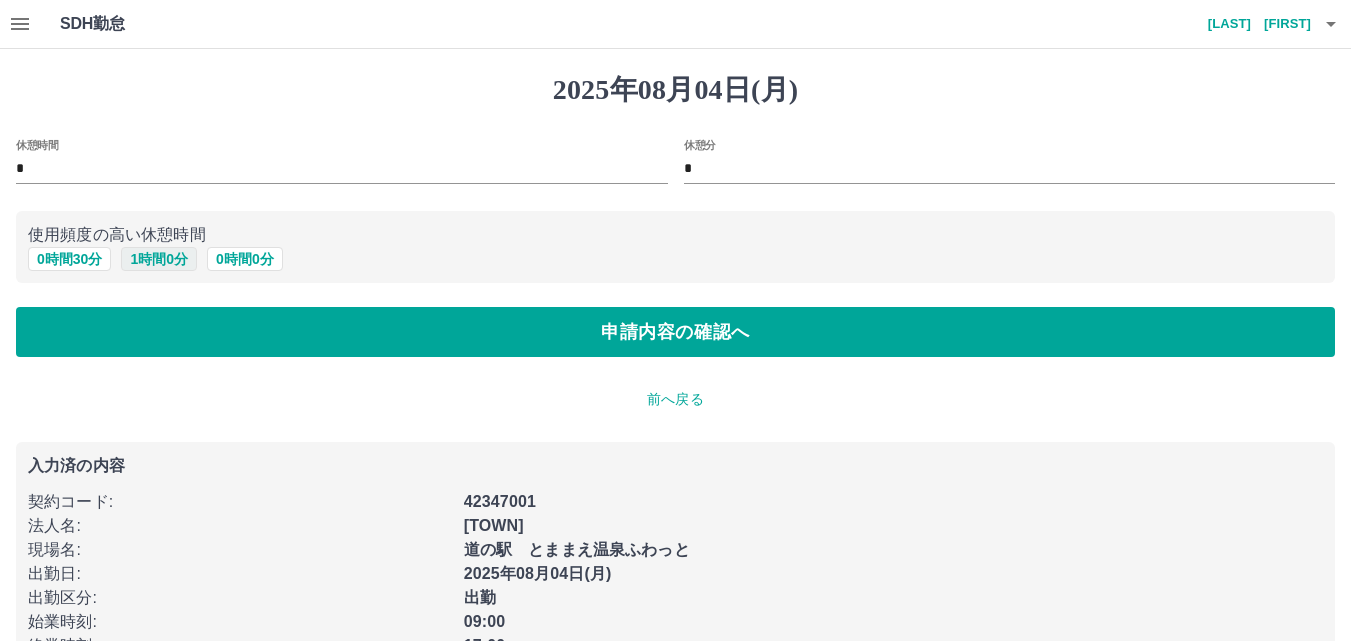 click on "1 時間 0 分" at bounding box center (159, 259) 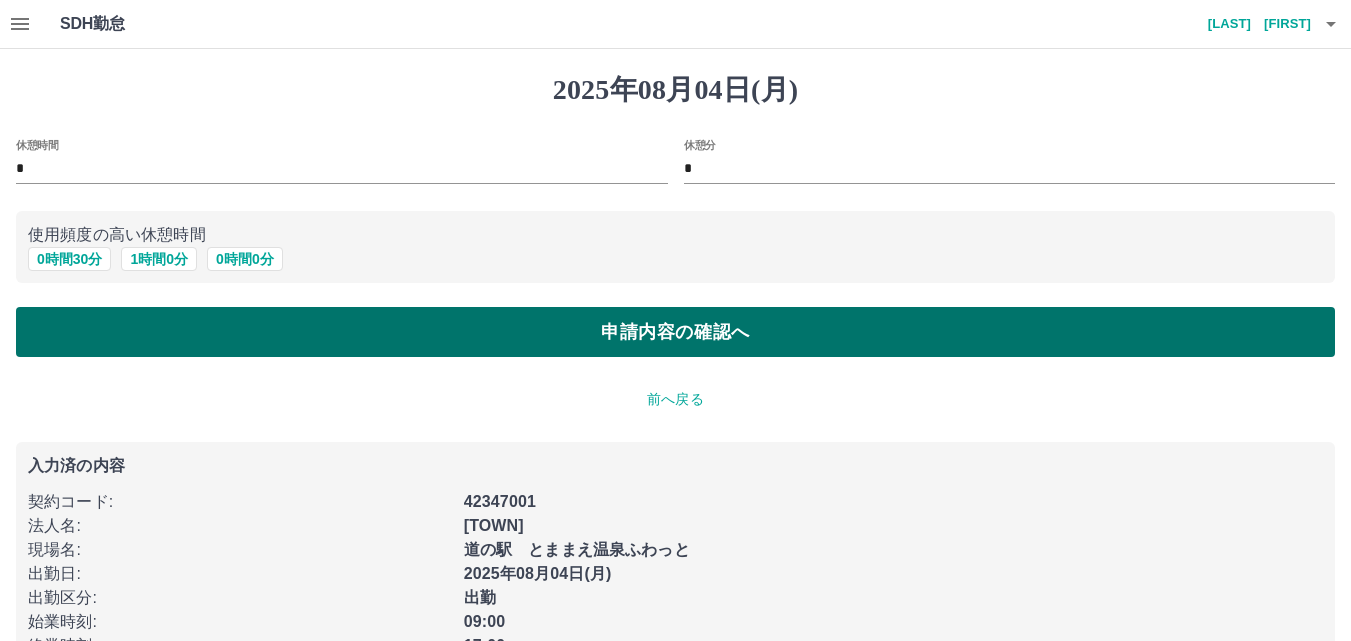 click on "申請内容の確認へ" at bounding box center [675, 332] 